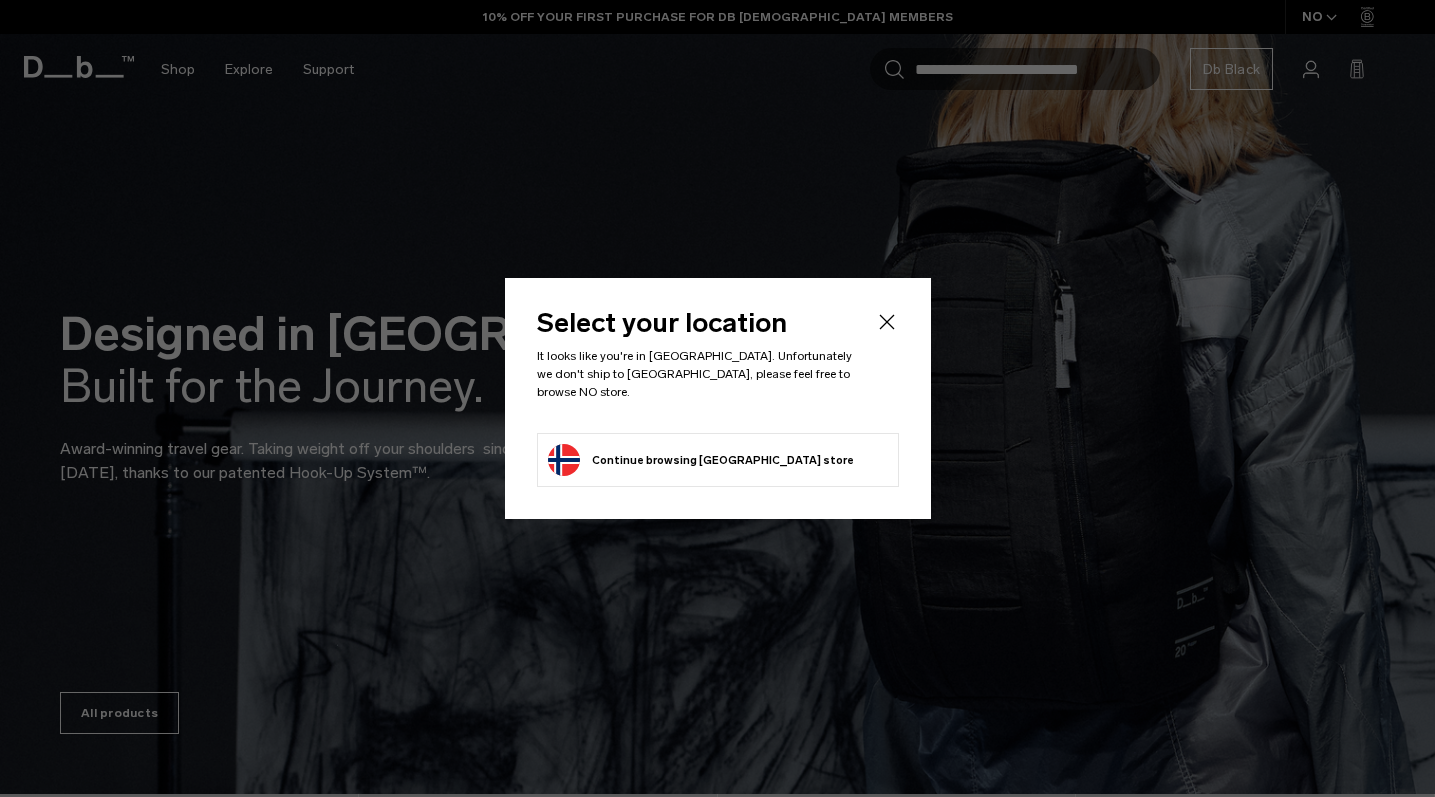scroll, scrollTop: 0, scrollLeft: 0, axis: both 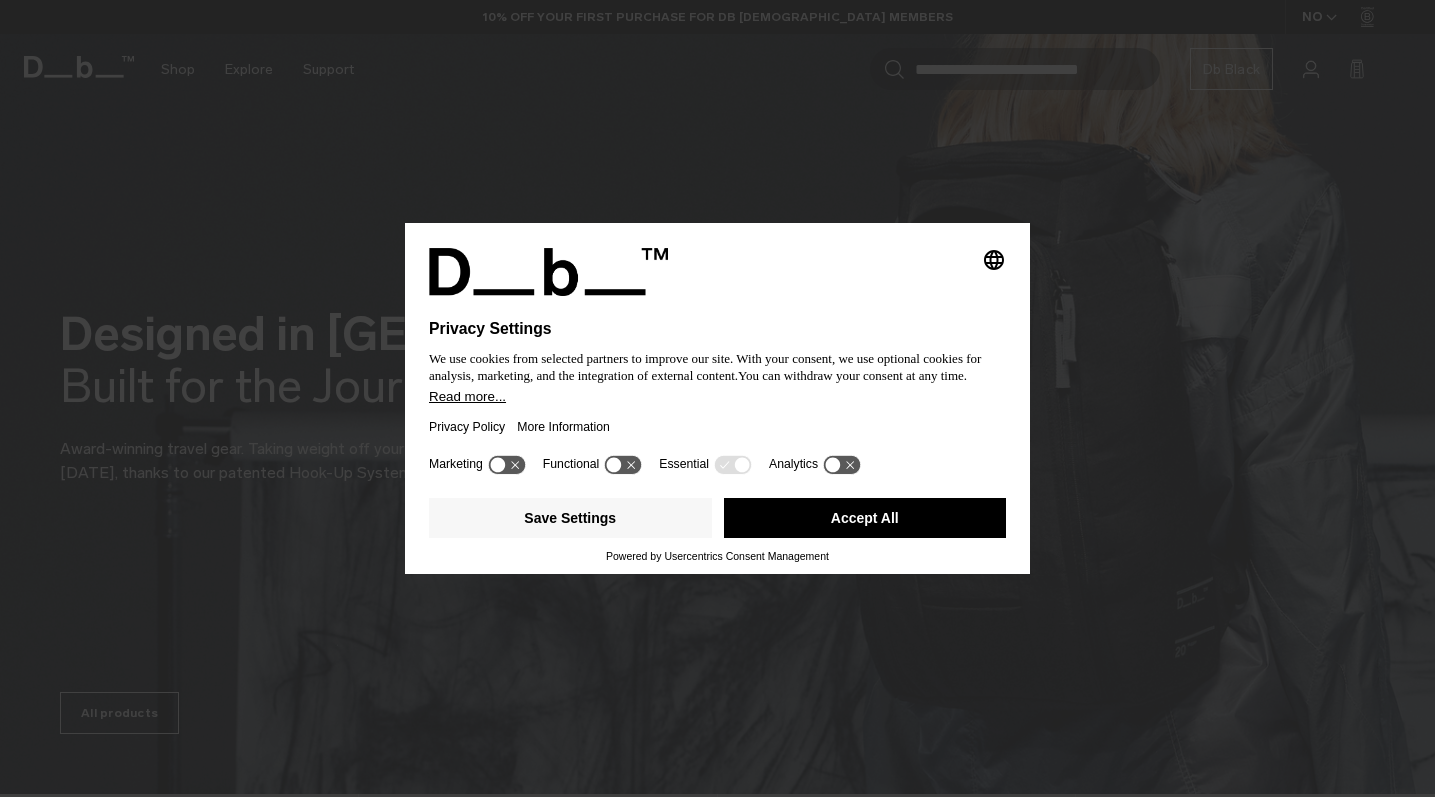 click on "Selecting an option will immediately change the language Privacy Settings We use cookies from selected partners to improve our site. With your consent, we use optional cookies for analysis, marketing, and the integration of external content.  You can withdraw your consent at any time. Read more... Privacy Policy More Information Marketing Functional Essential Analytics Save Settings Accept All Powered by   Usercentrics Consent Management" at bounding box center [717, 398] 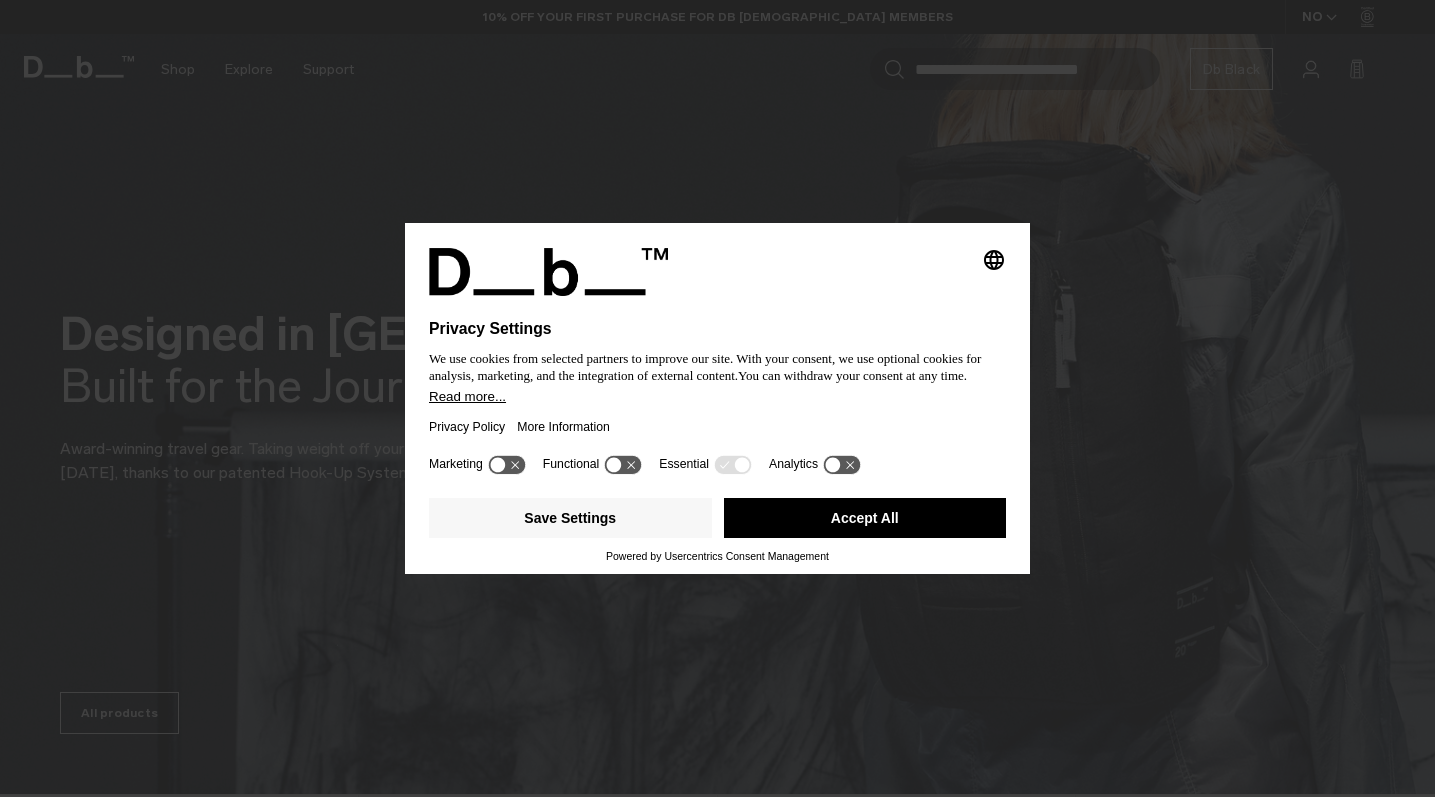 click on "Accept All" at bounding box center [865, 518] 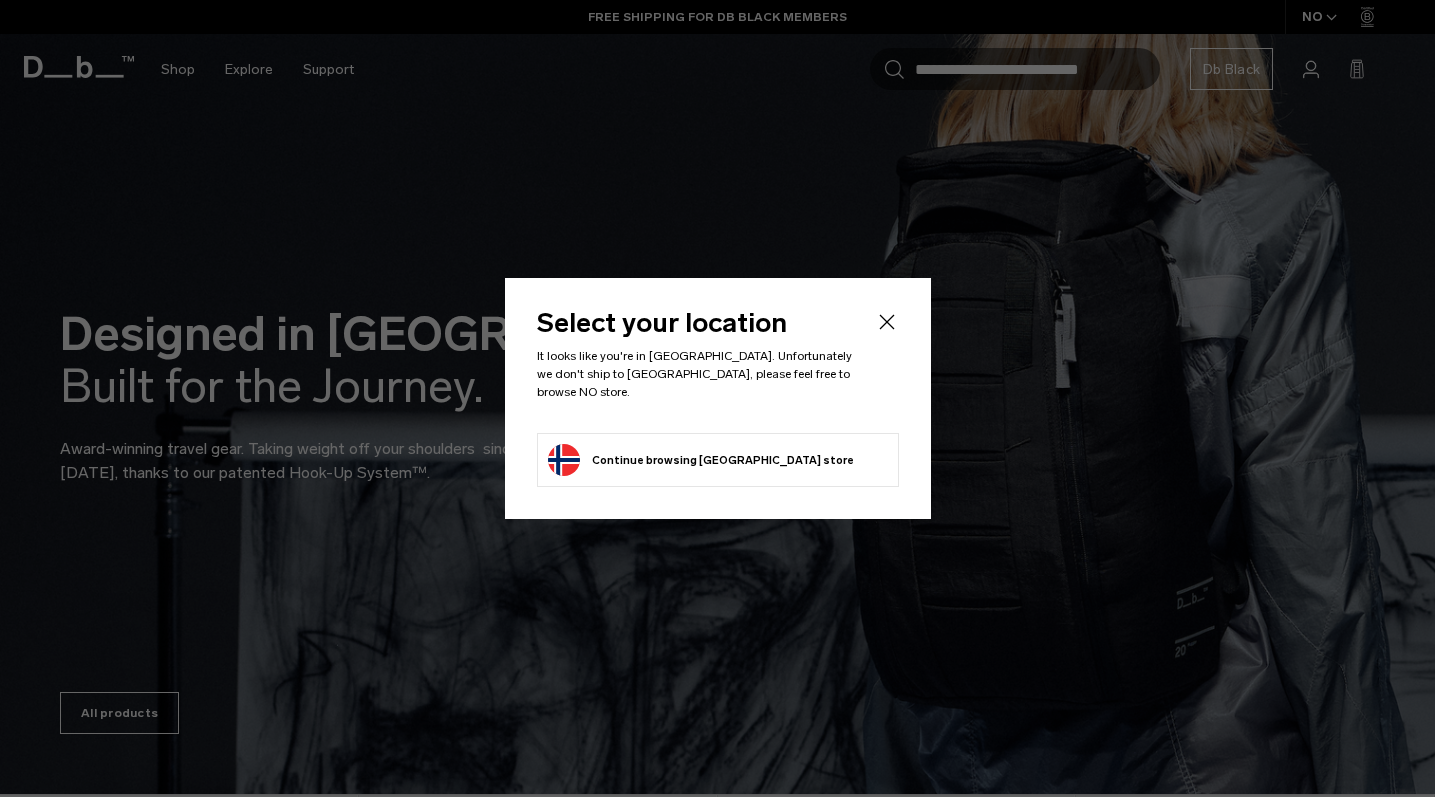 click 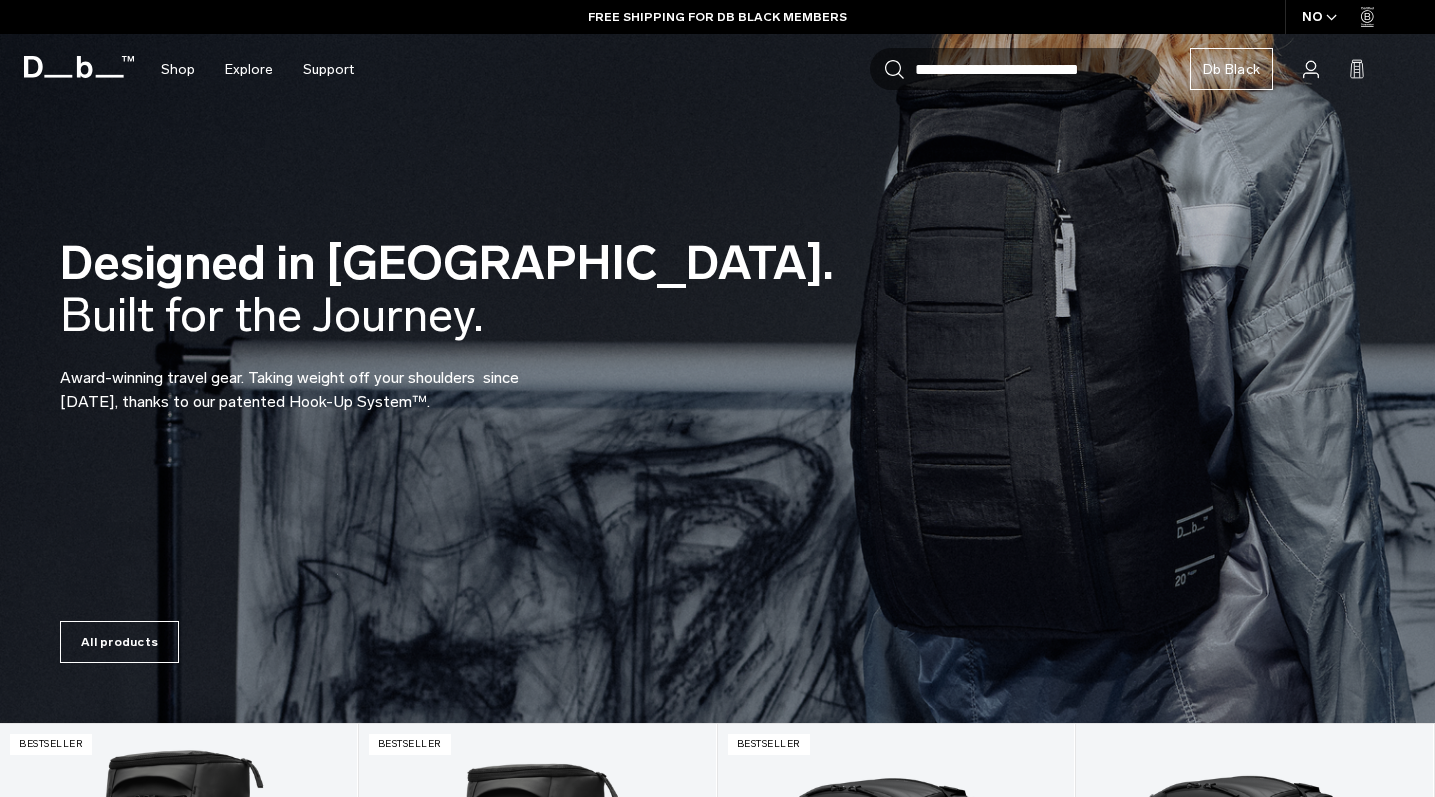 scroll, scrollTop: 102, scrollLeft: 0, axis: vertical 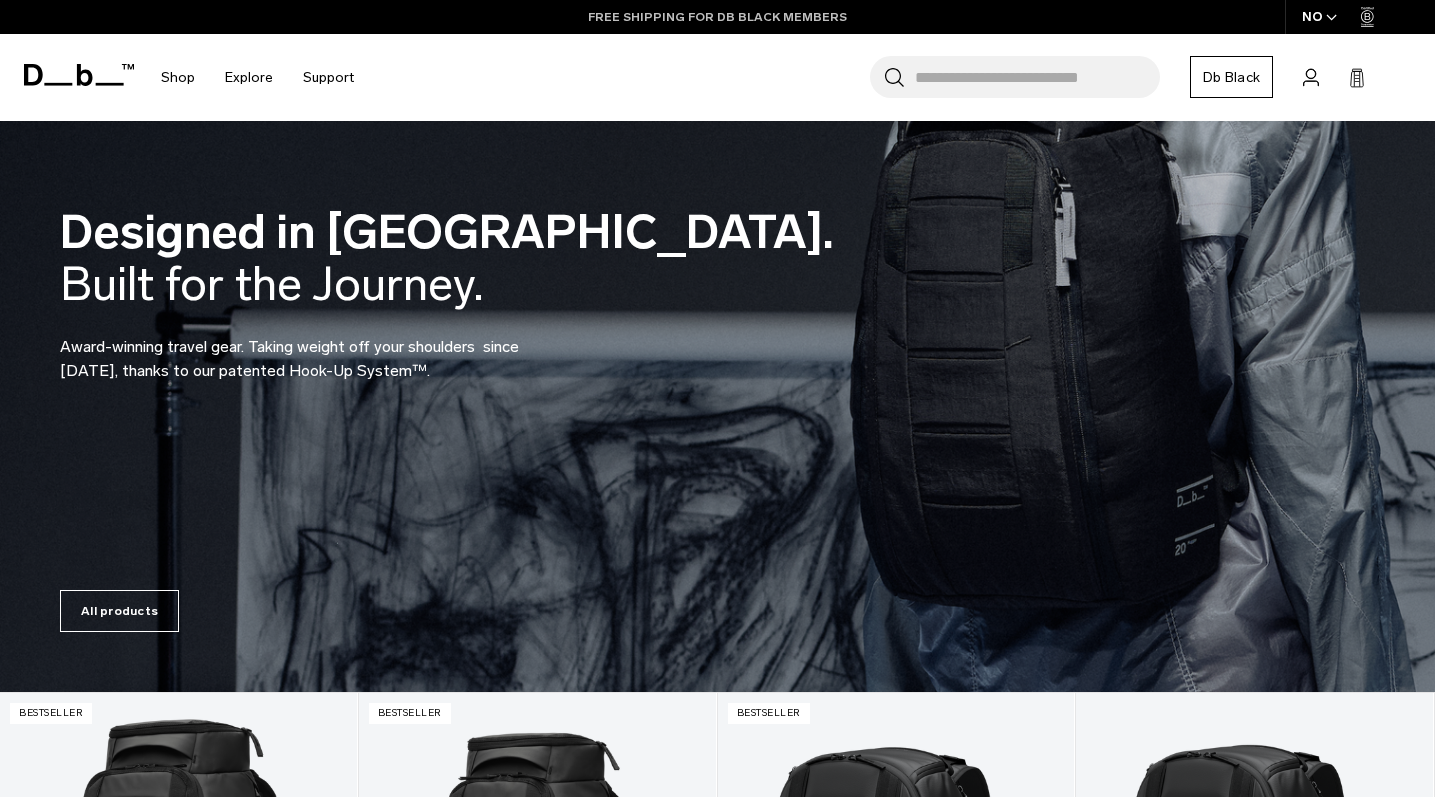 click on "FREE SHIPPING FOR DB BLACK MEMBERS" at bounding box center [717, 17] 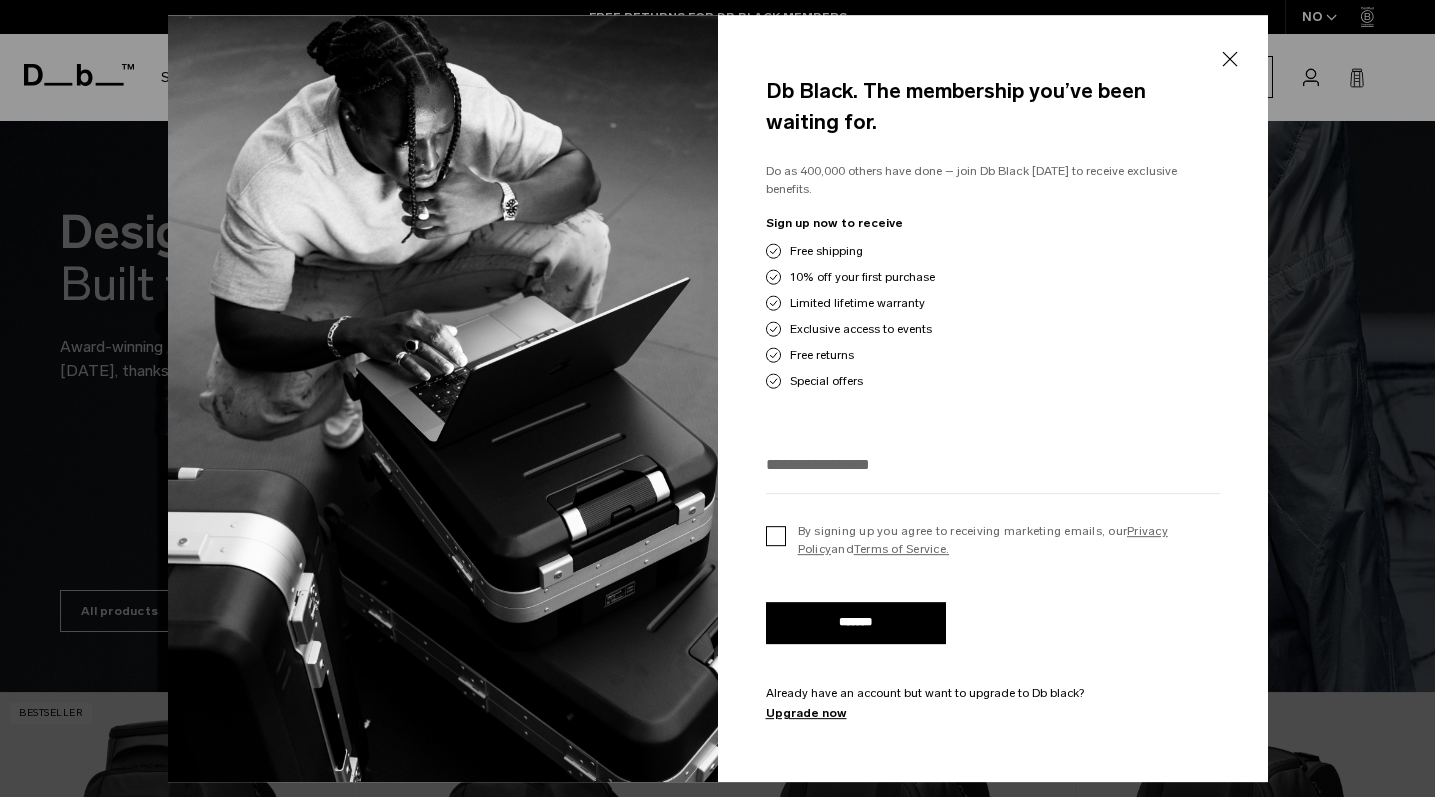 click on "By signing up you agree to receiving marketing emails, our  Privacy Policy  and  Terms of Service." at bounding box center (993, 540) 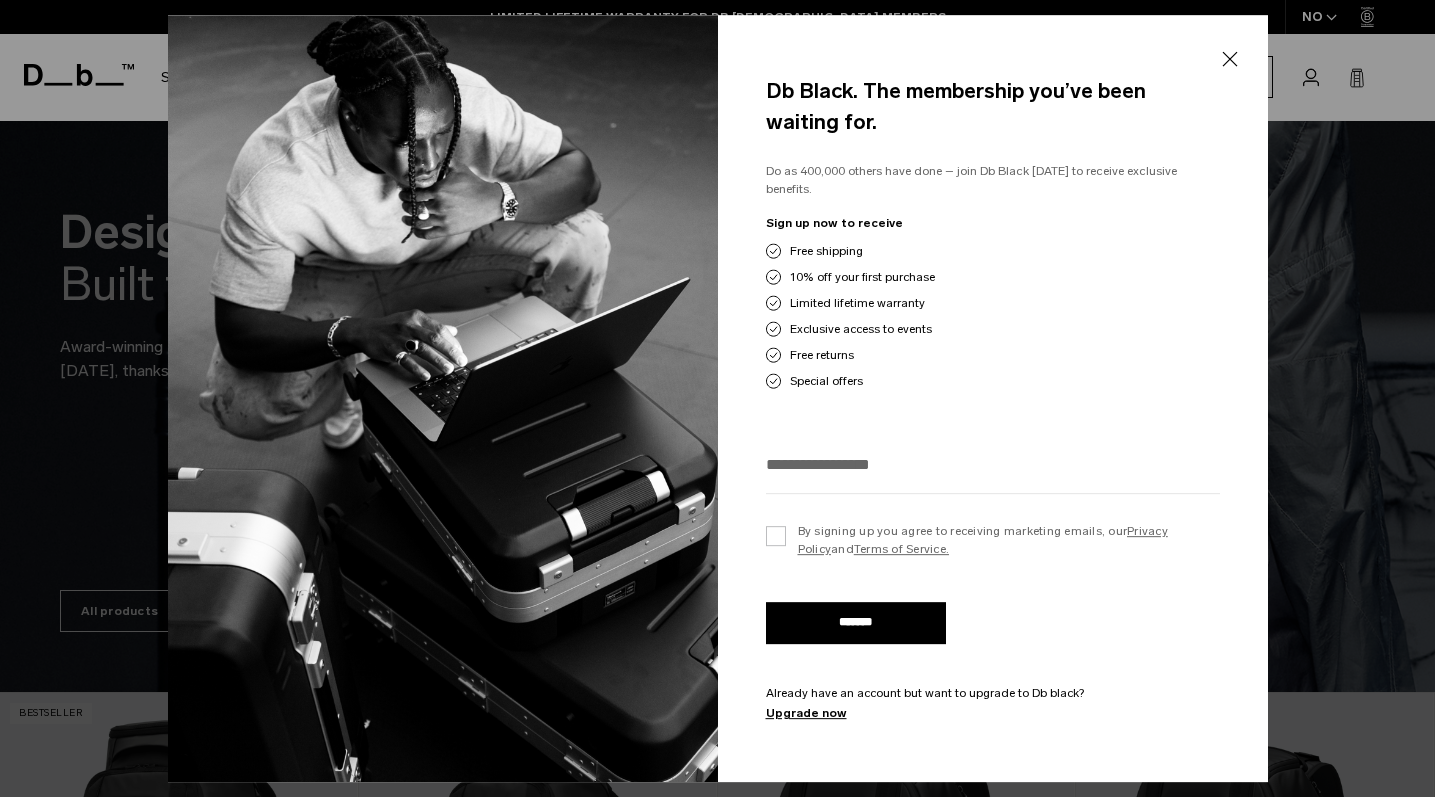 click at bounding box center (993, 464) 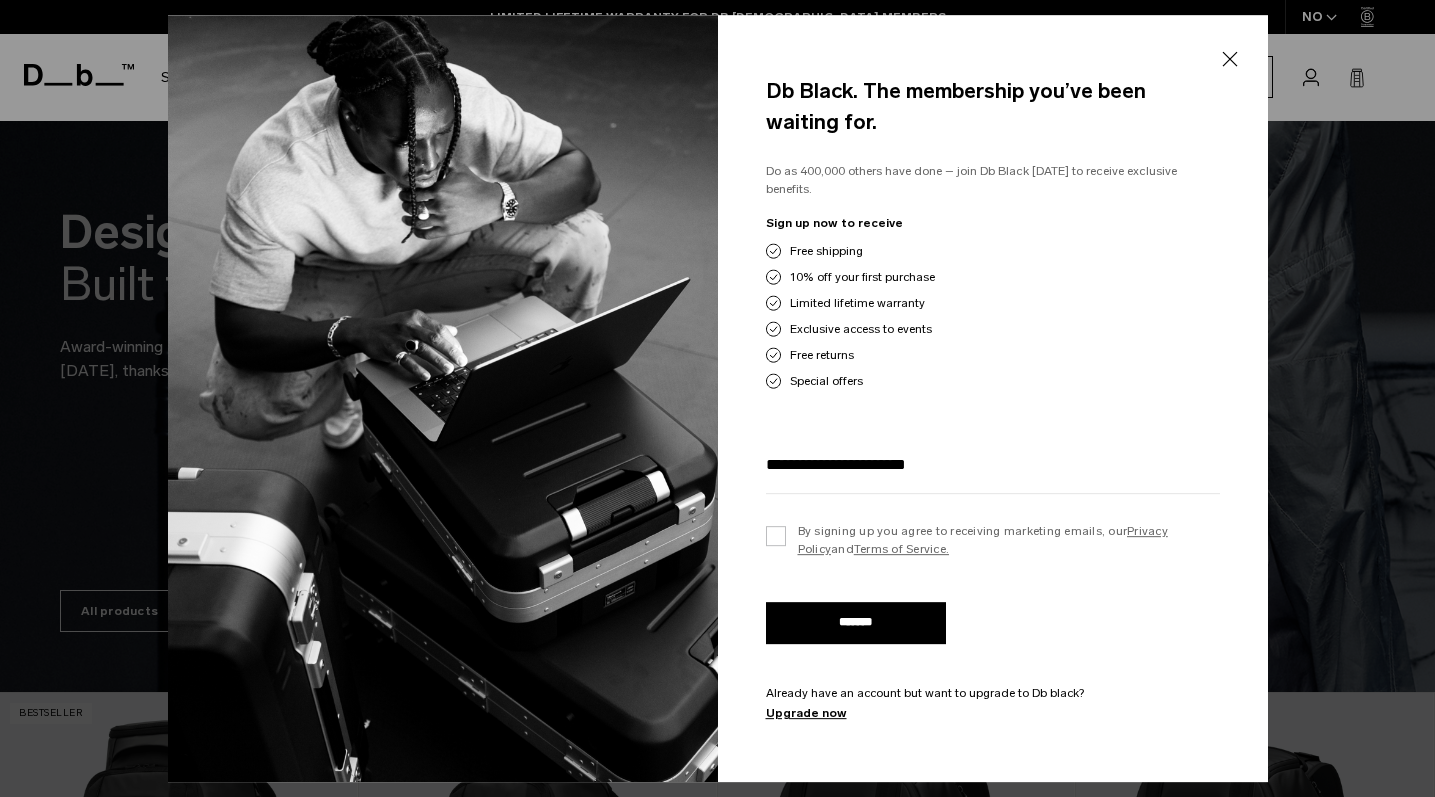 type on "**********" 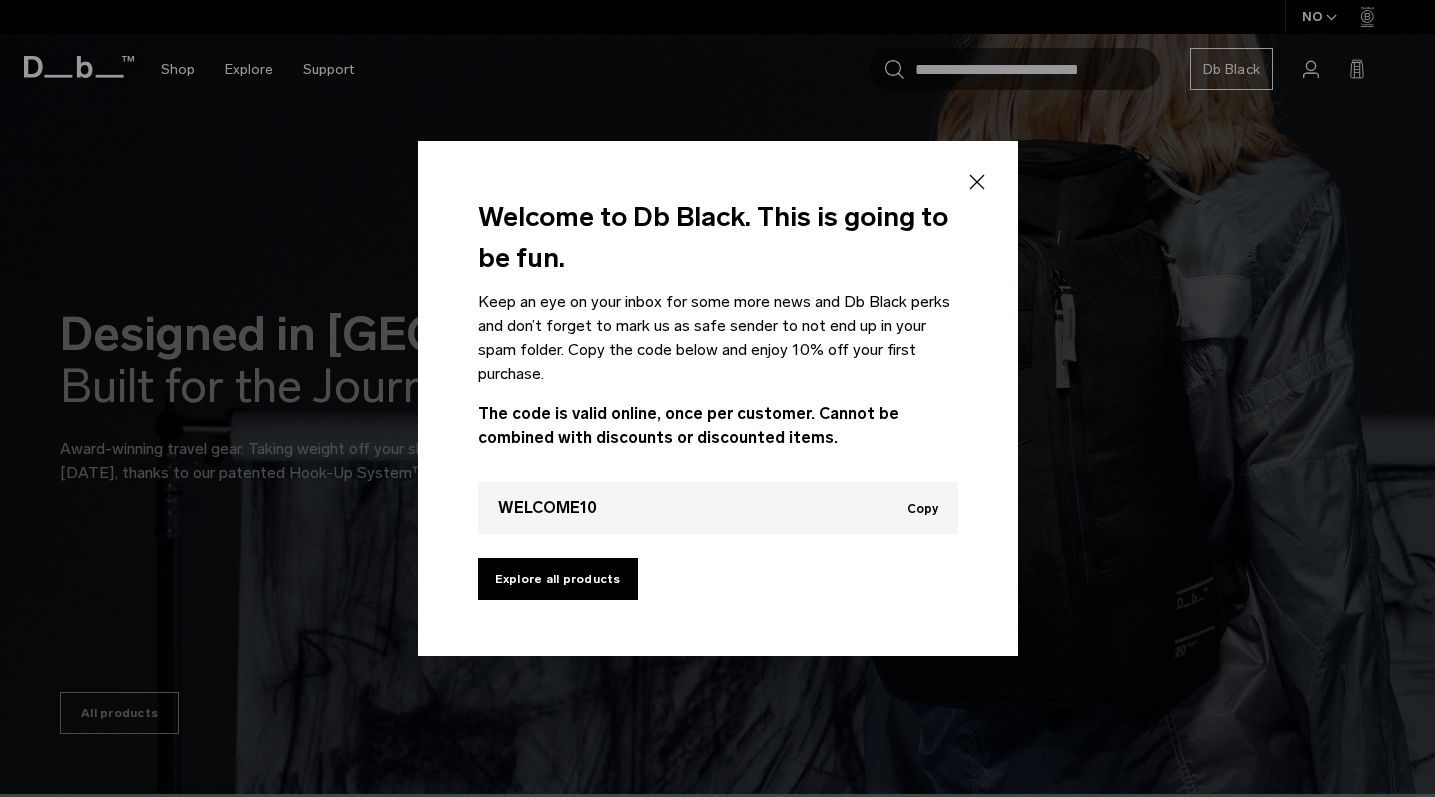 scroll, scrollTop: 0, scrollLeft: 0, axis: both 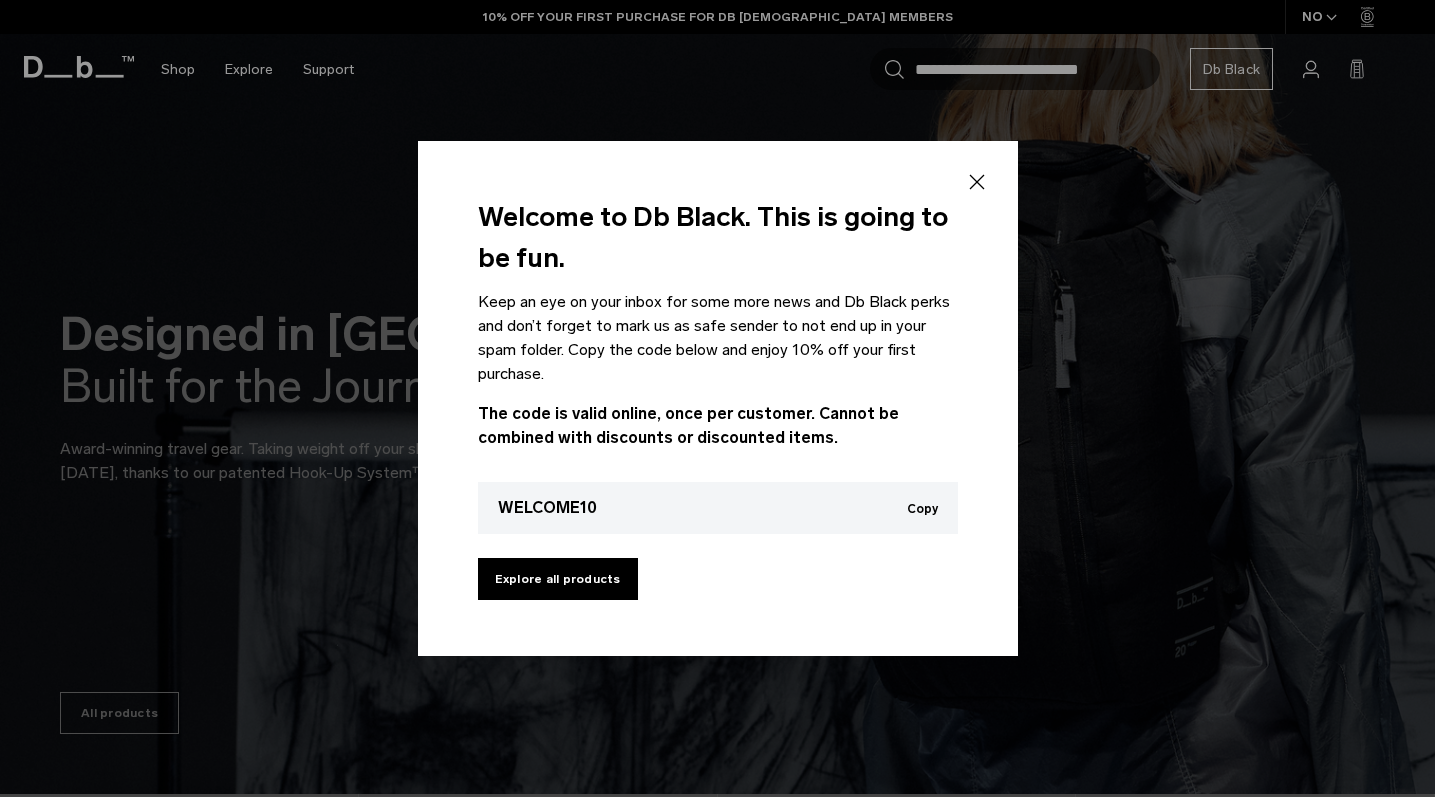 click on "Copy" at bounding box center (922, 509) 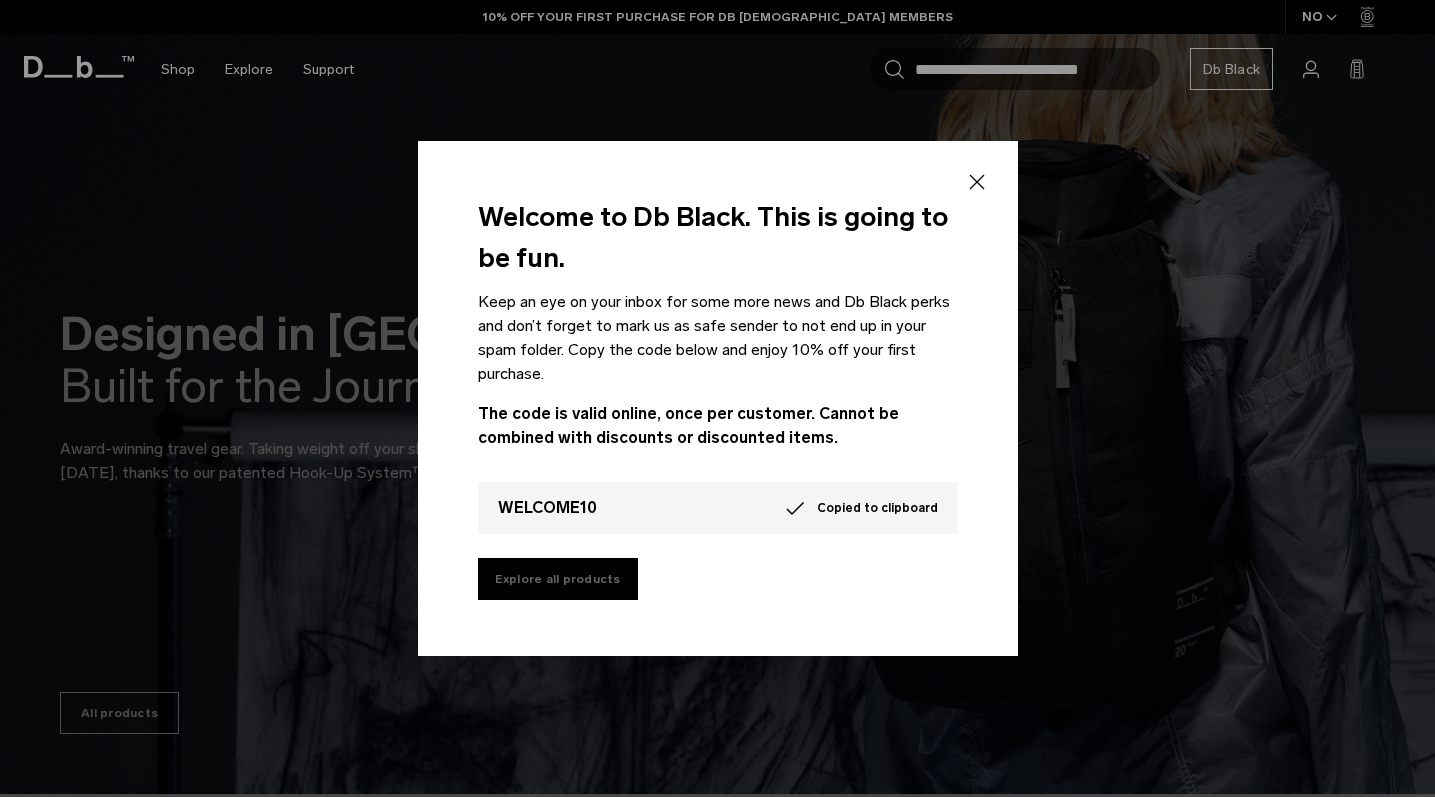 click on "Explore all products" at bounding box center (558, 579) 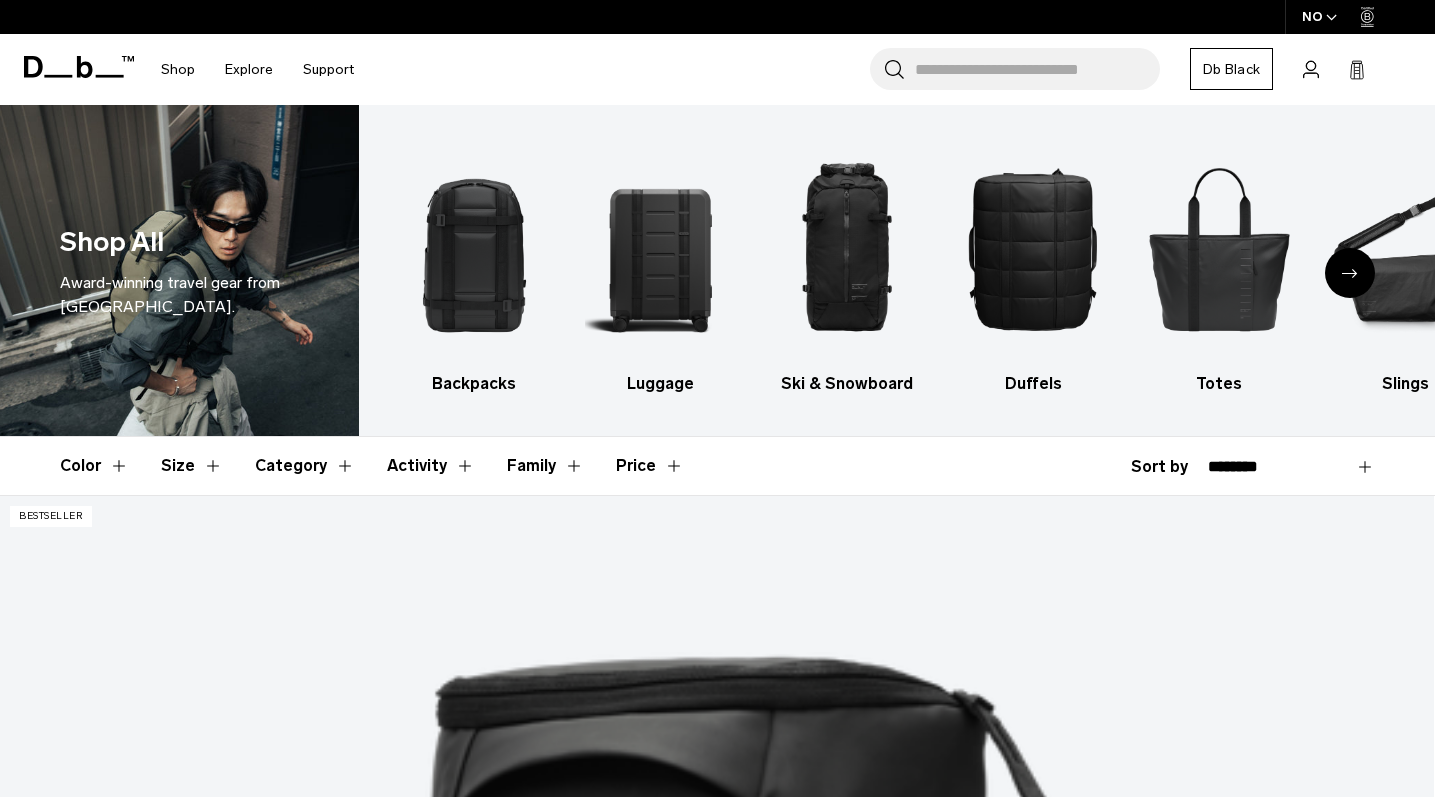 scroll, scrollTop: 0, scrollLeft: 0, axis: both 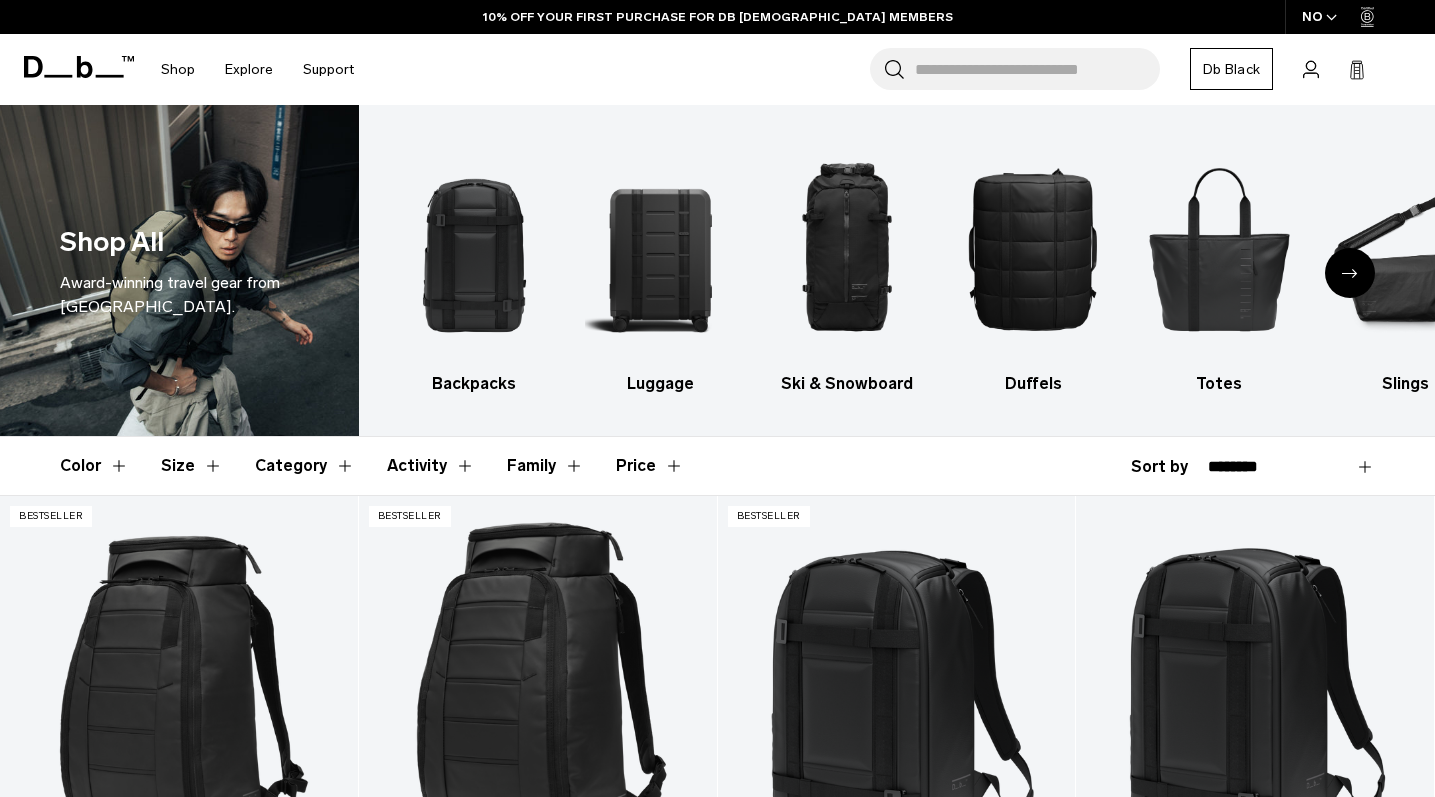 click at bounding box center (1331, 17) 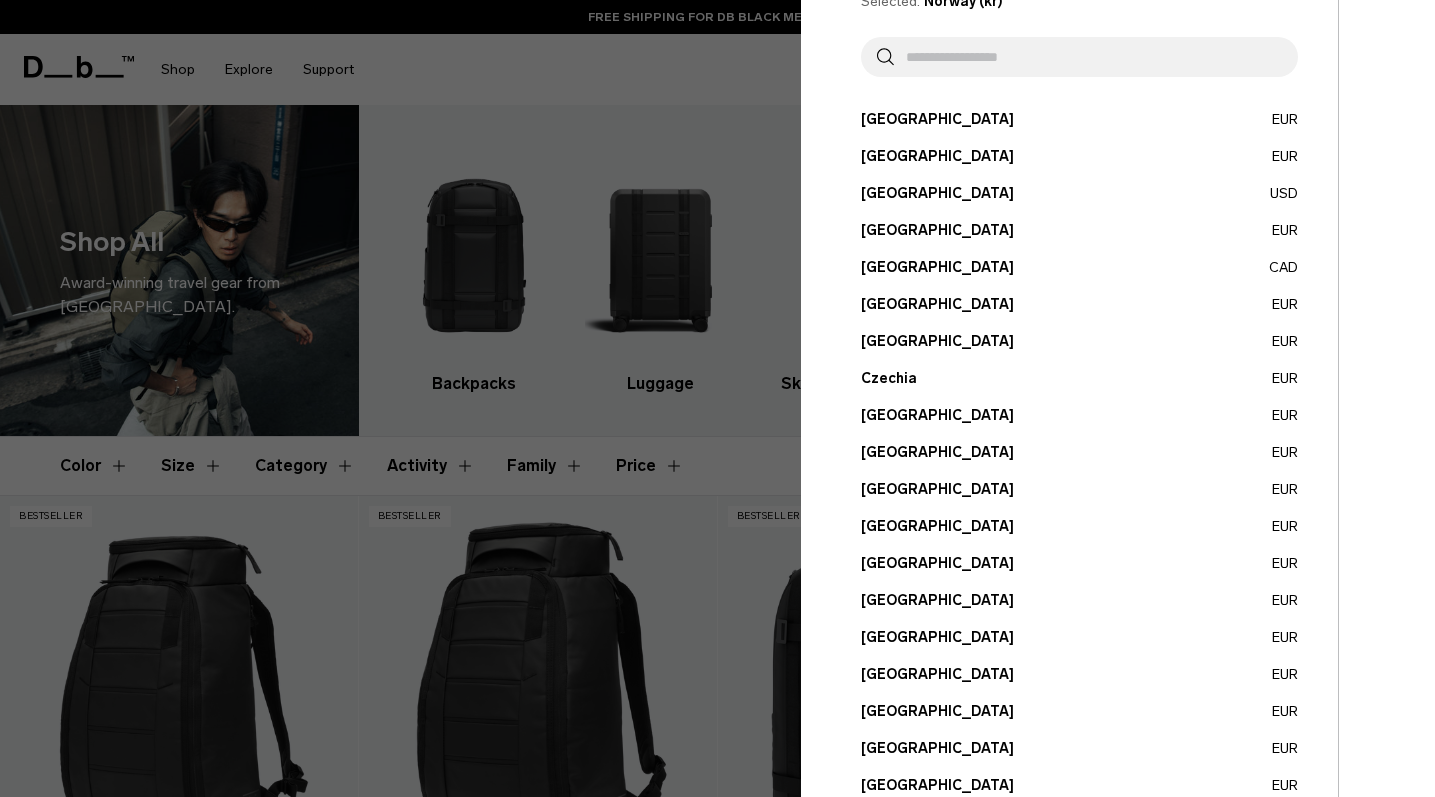 scroll, scrollTop: 0, scrollLeft: 0, axis: both 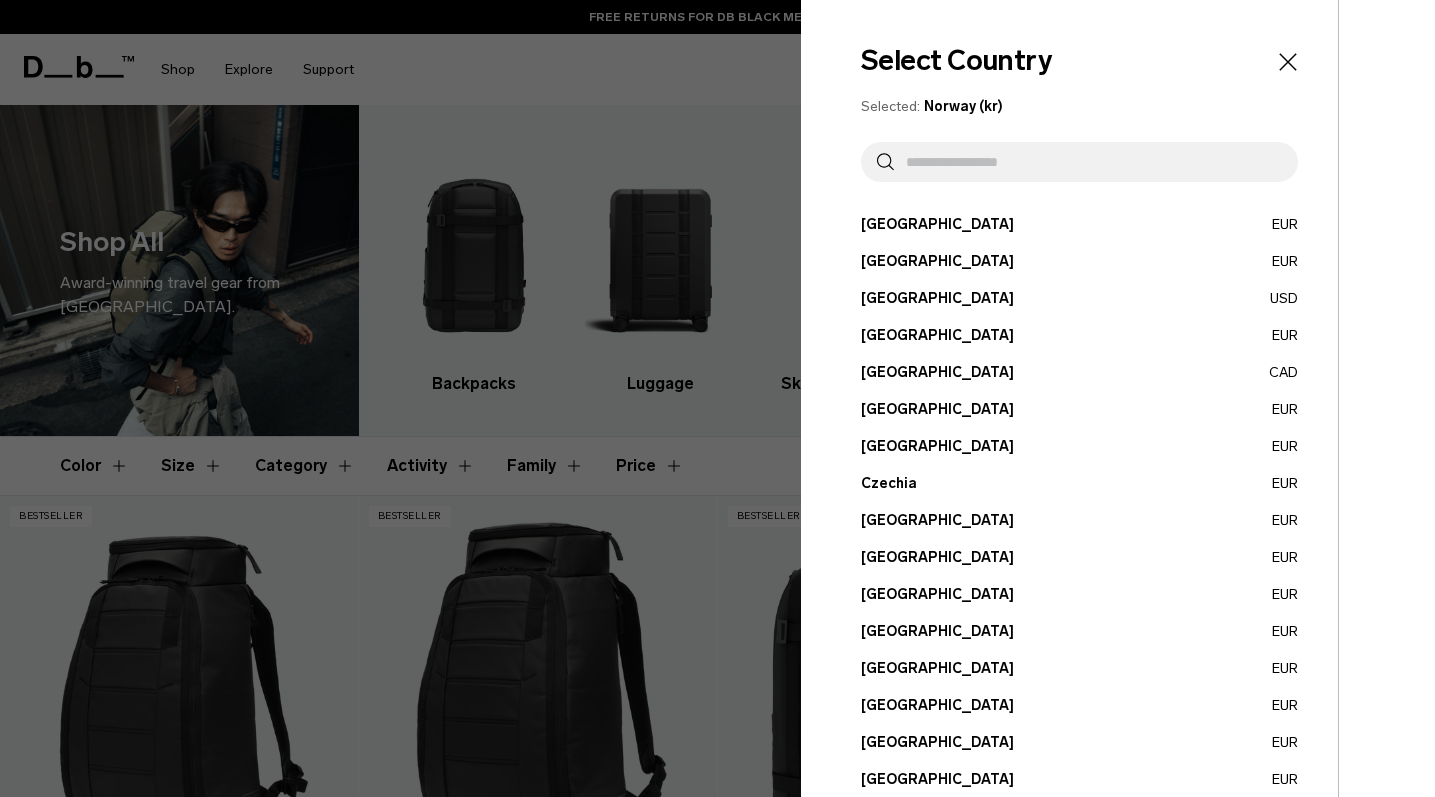 click at bounding box center [1088, 162] 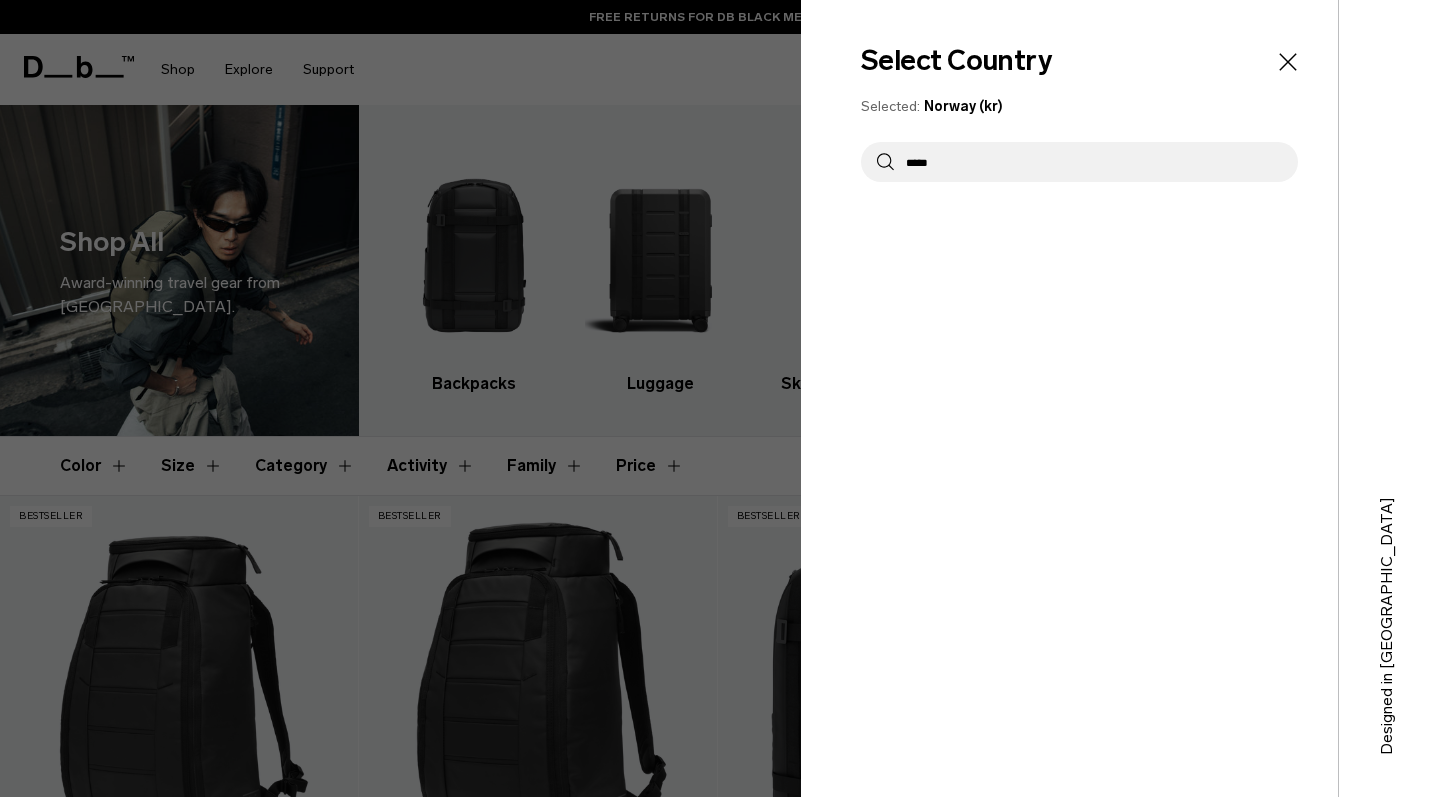 type on "*****" 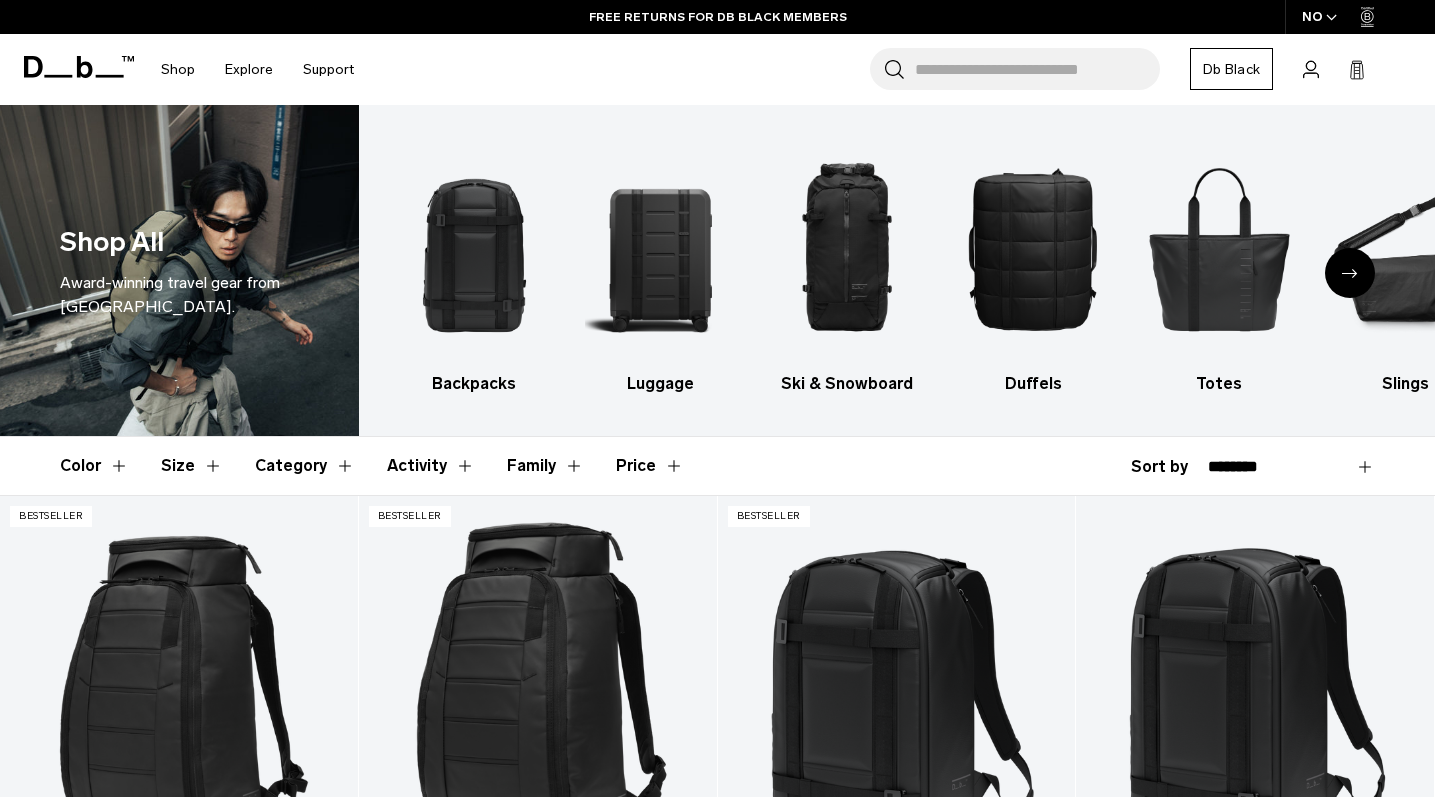type 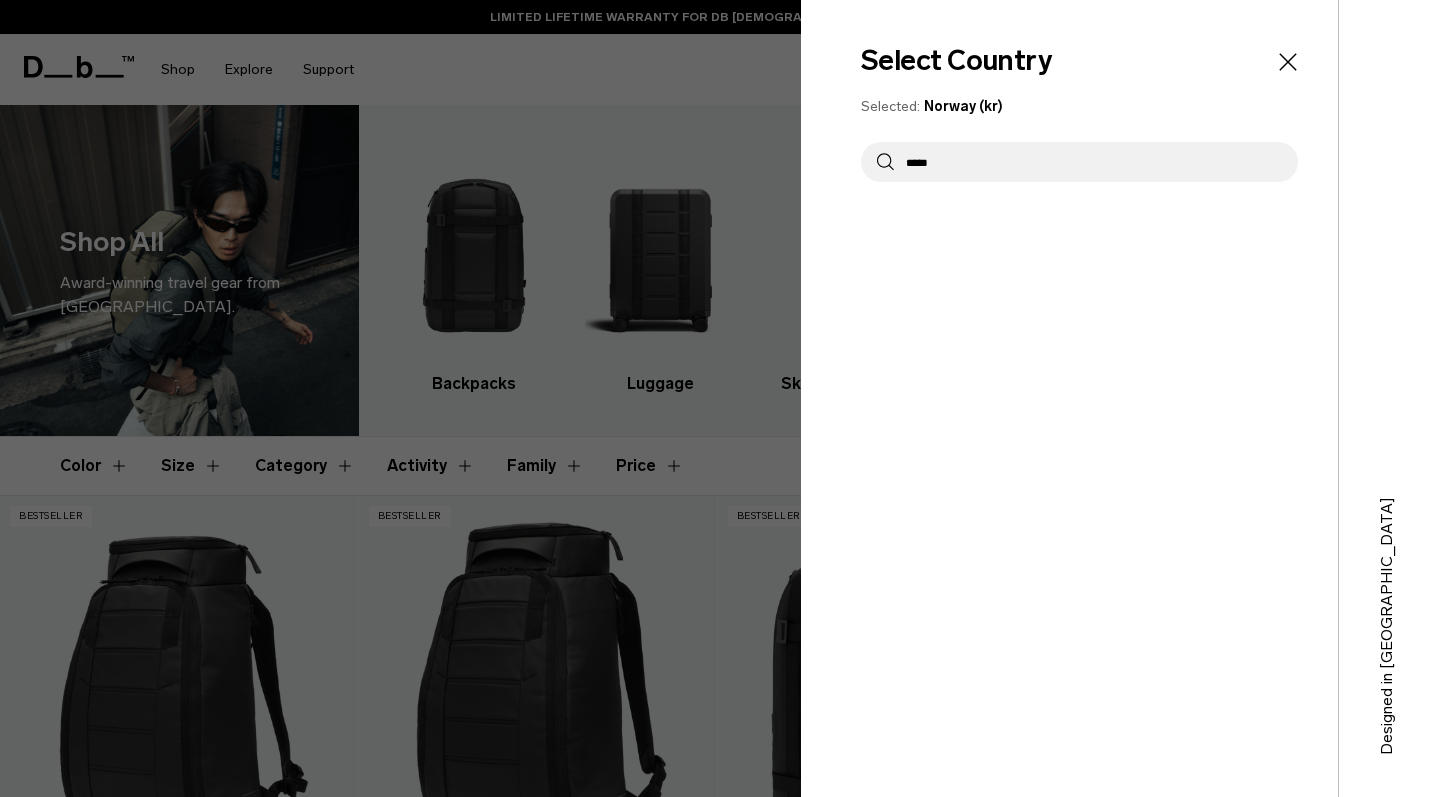 click 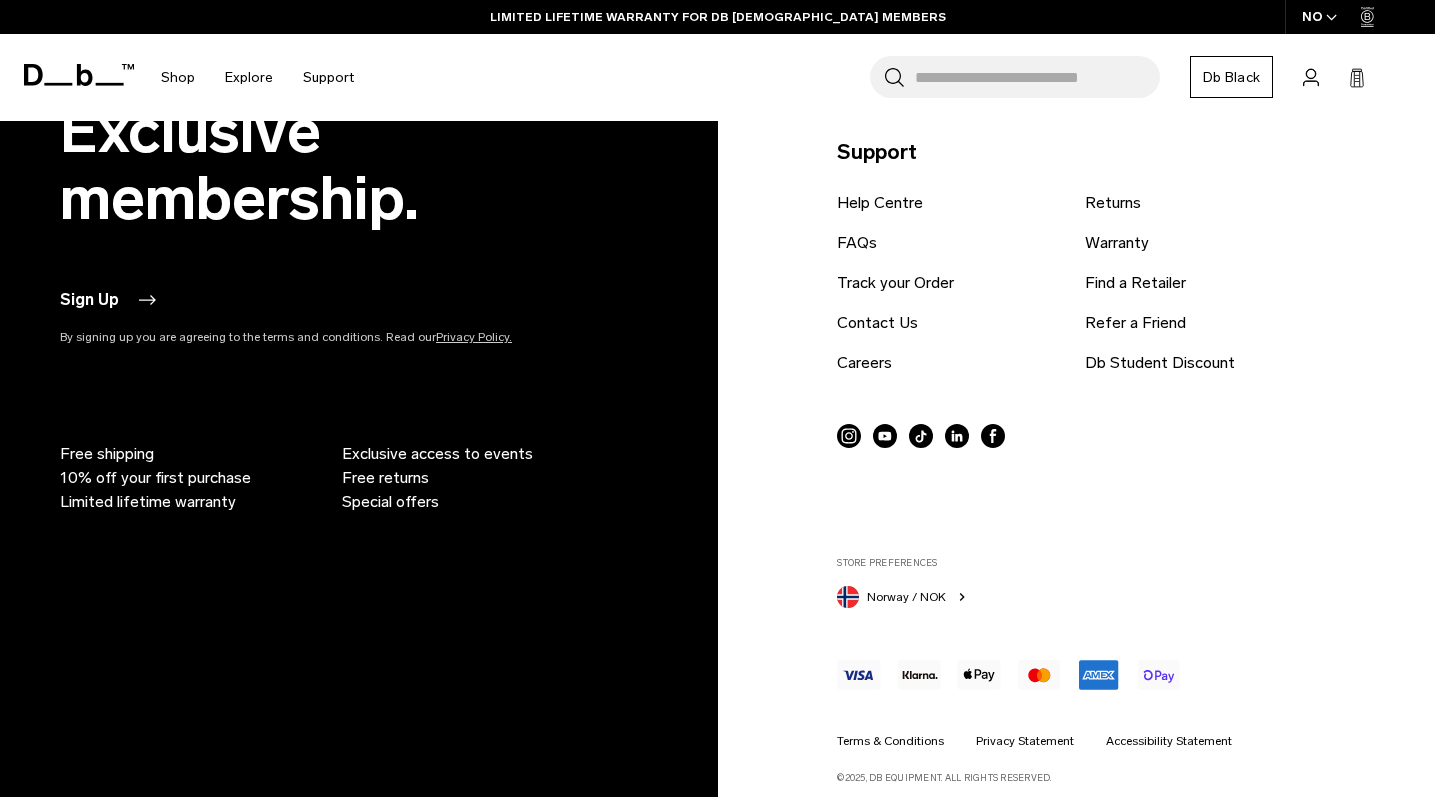 scroll, scrollTop: 6837, scrollLeft: 0, axis: vertical 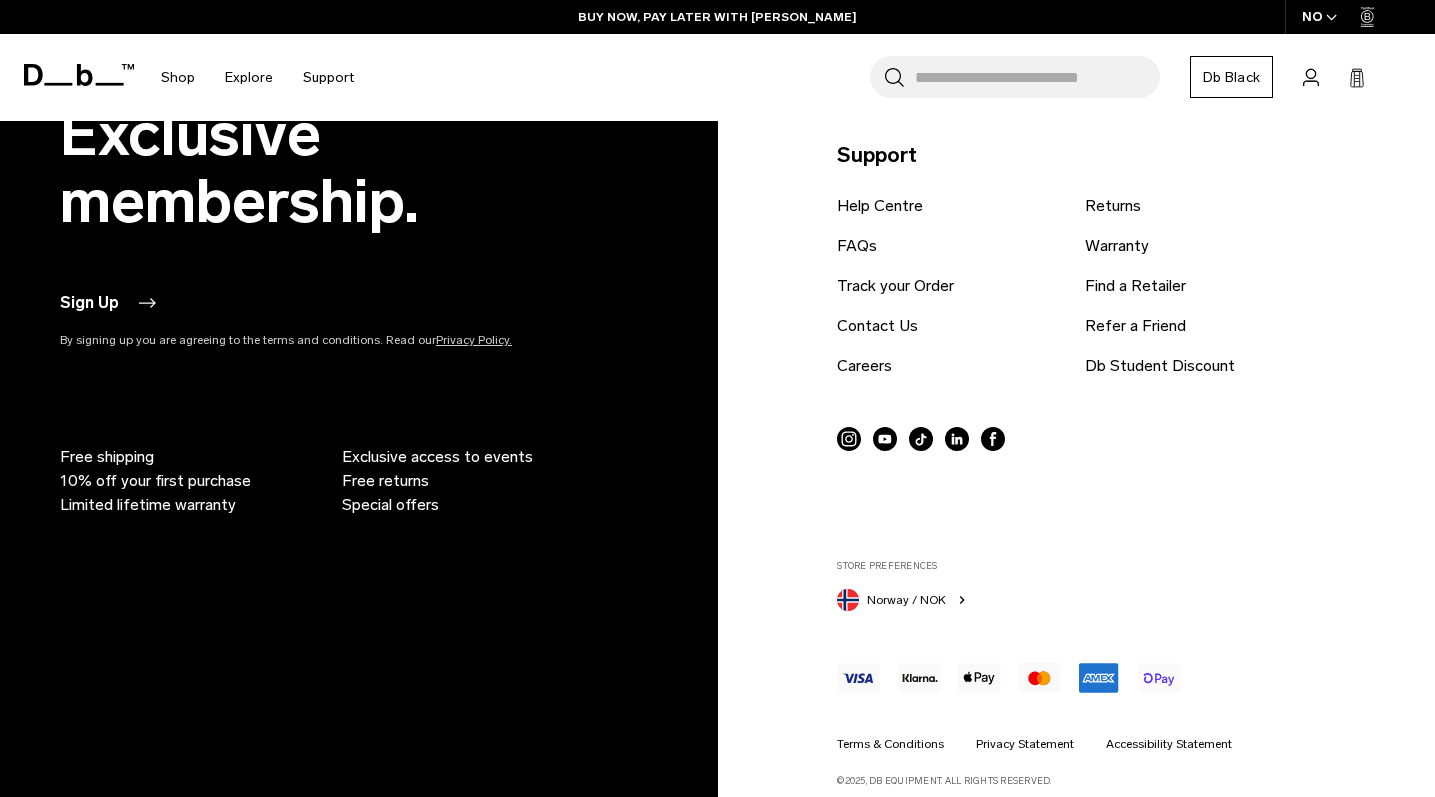click on "Free shipping" at bounding box center (107, 457) 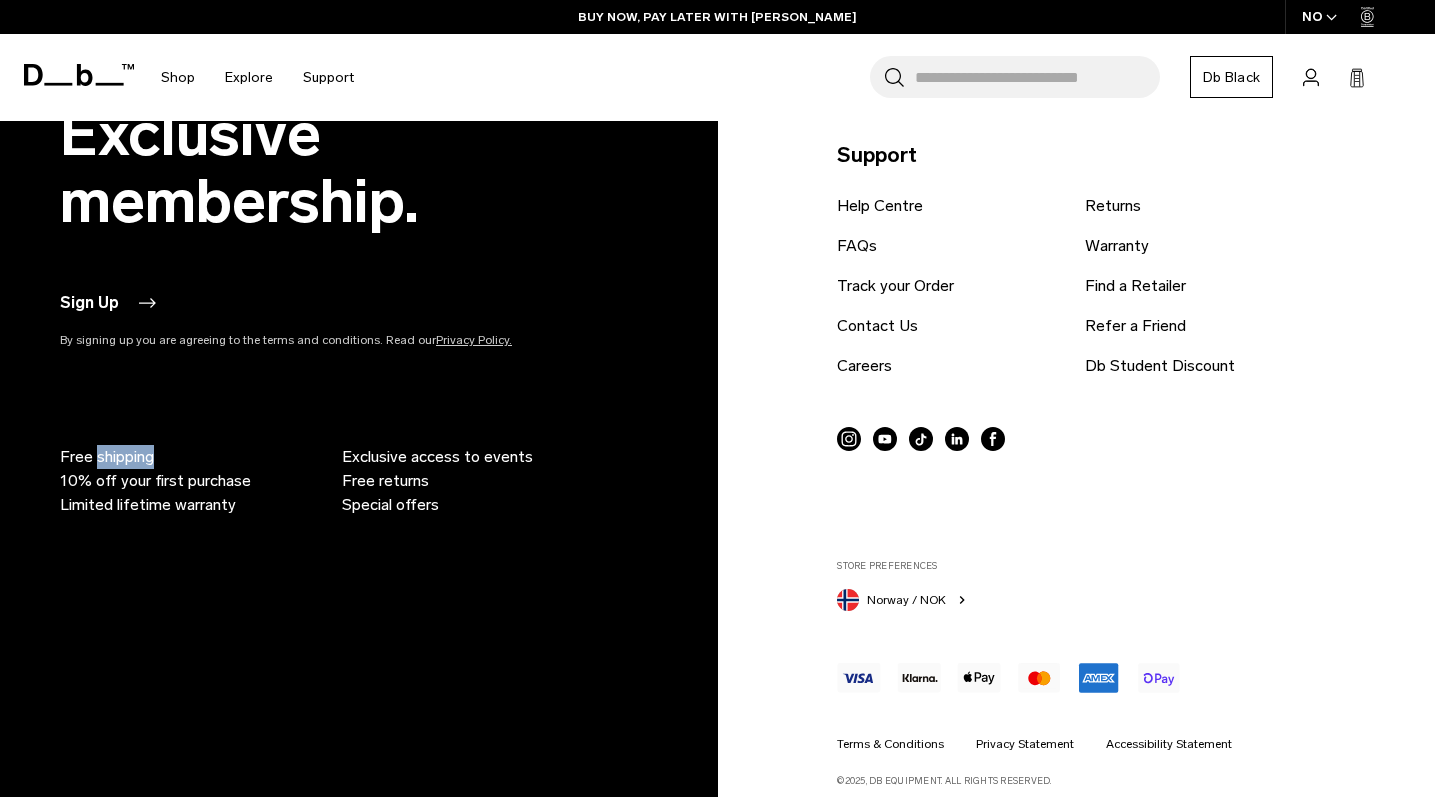 click on "Free shipping" at bounding box center (107, 457) 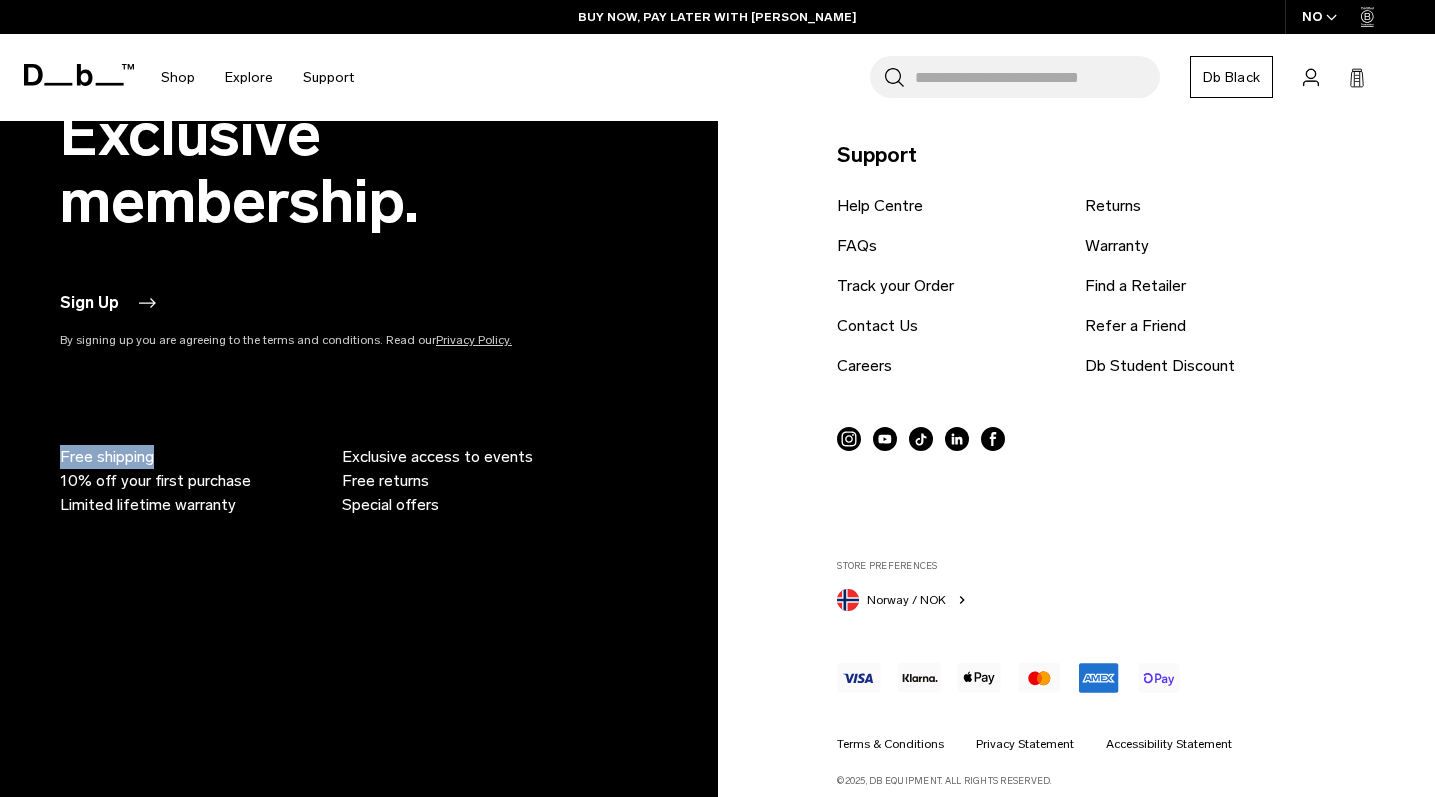 click on "Free shipping" at bounding box center [107, 457] 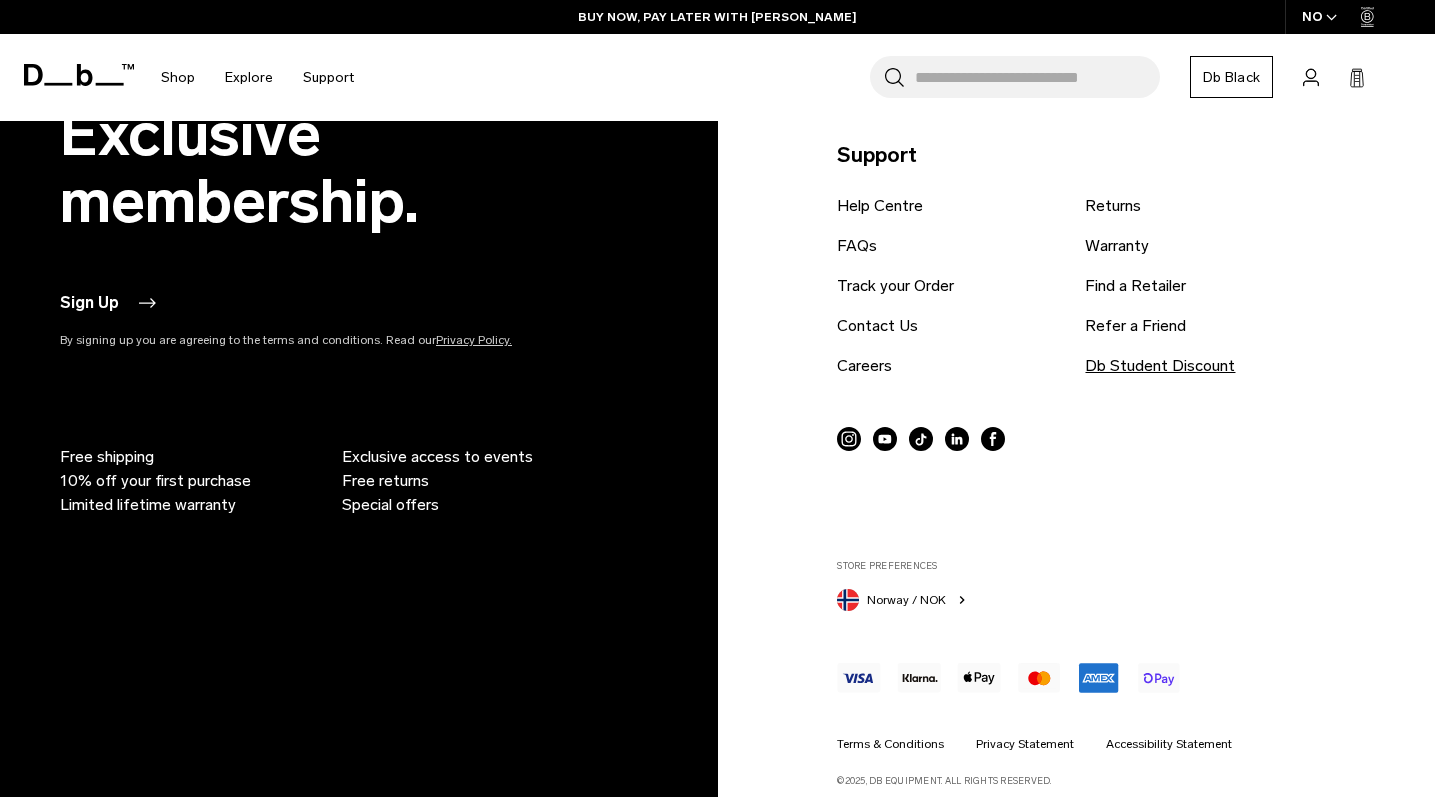click on "Db Student Discount" at bounding box center [1160, 366] 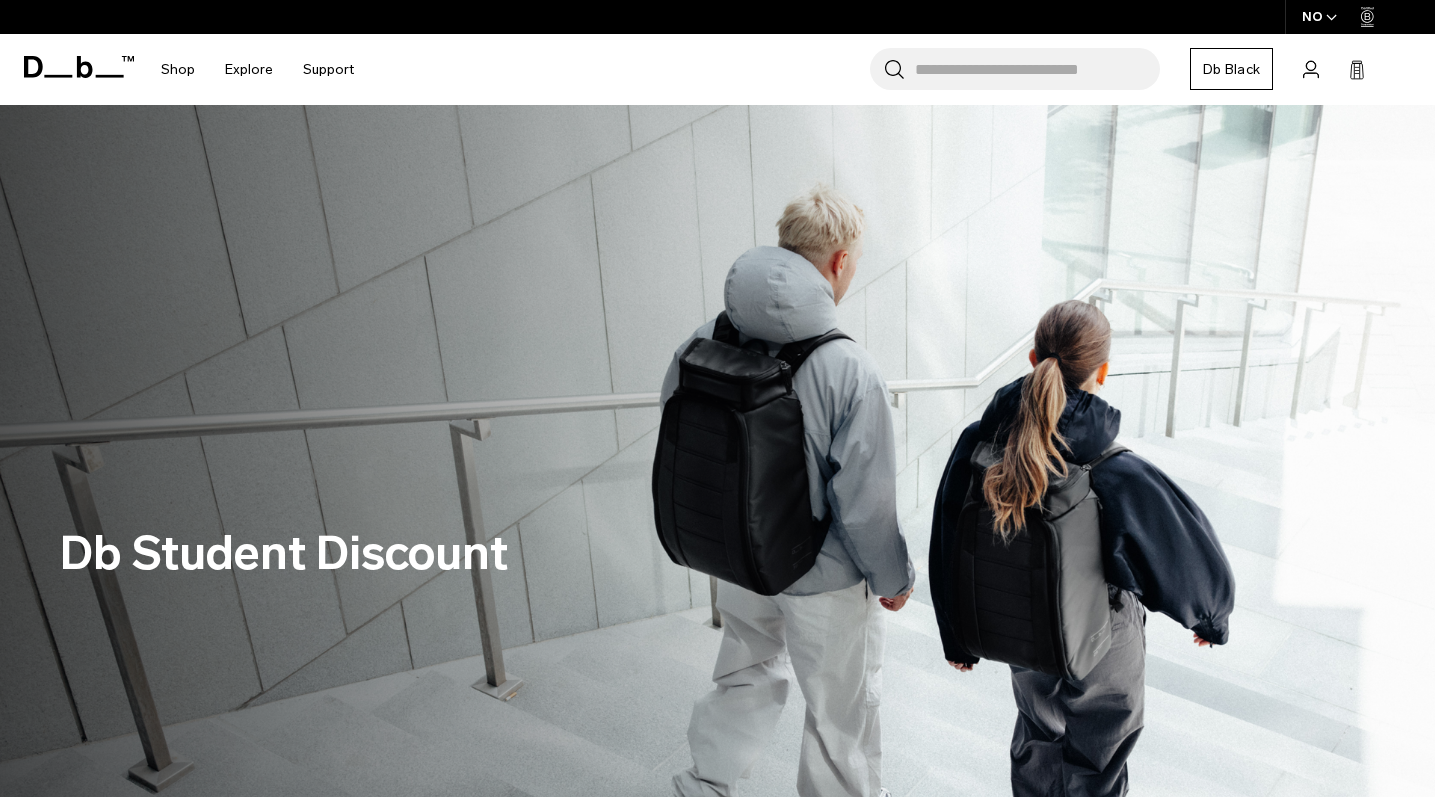 scroll, scrollTop: 0, scrollLeft: 0, axis: both 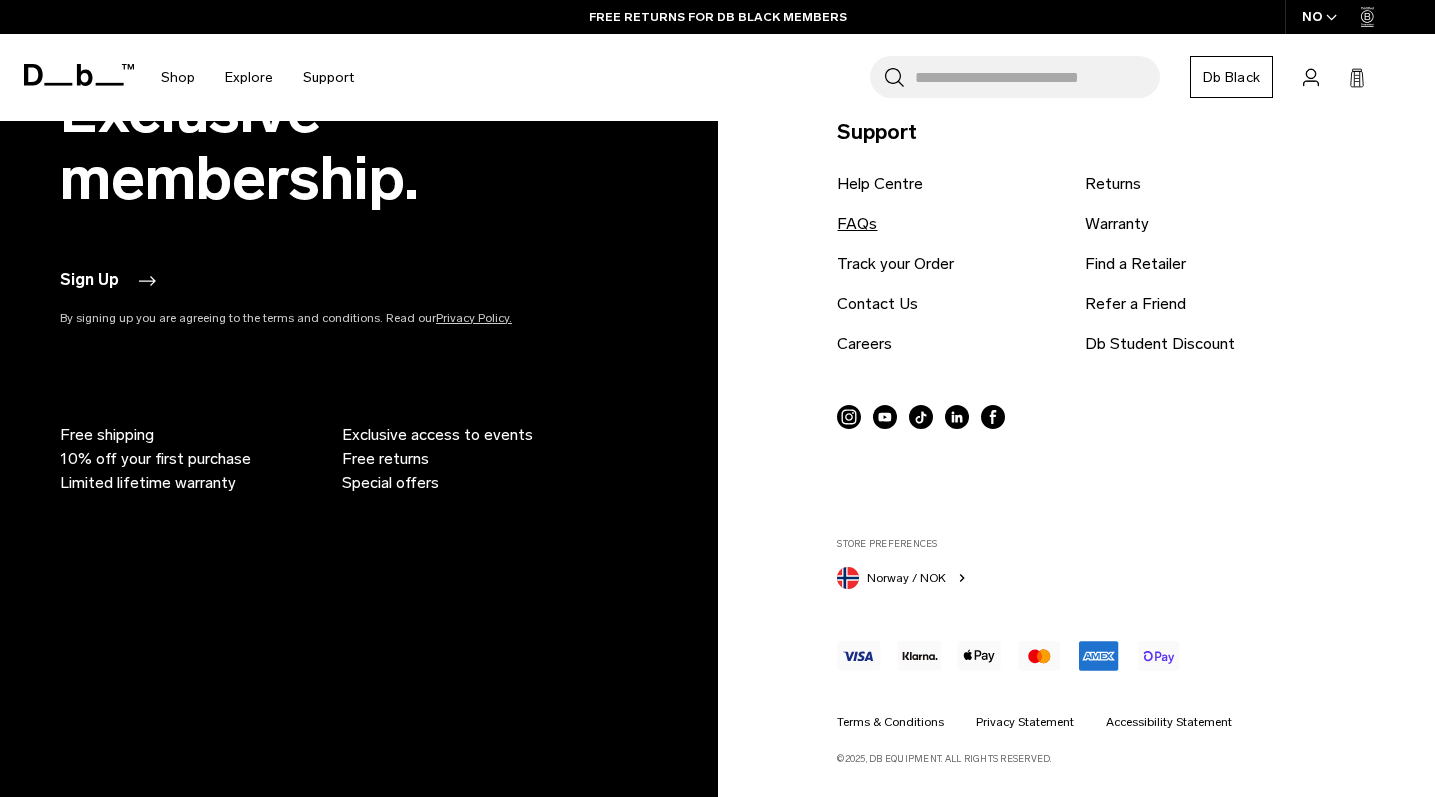 click on "FAQs" at bounding box center (857, 224) 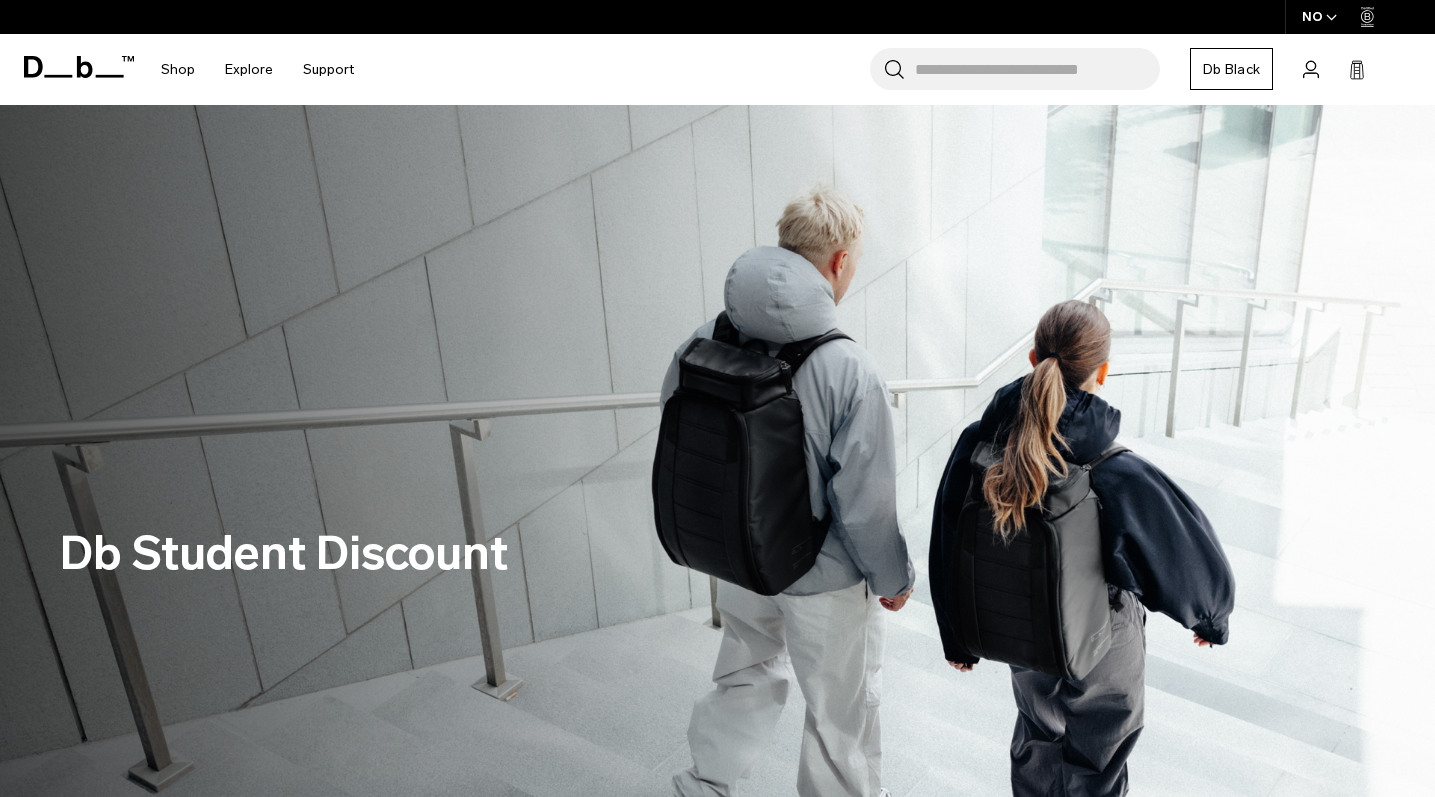 scroll, scrollTop: 2164, scrollLeft: 0, axis: vertical 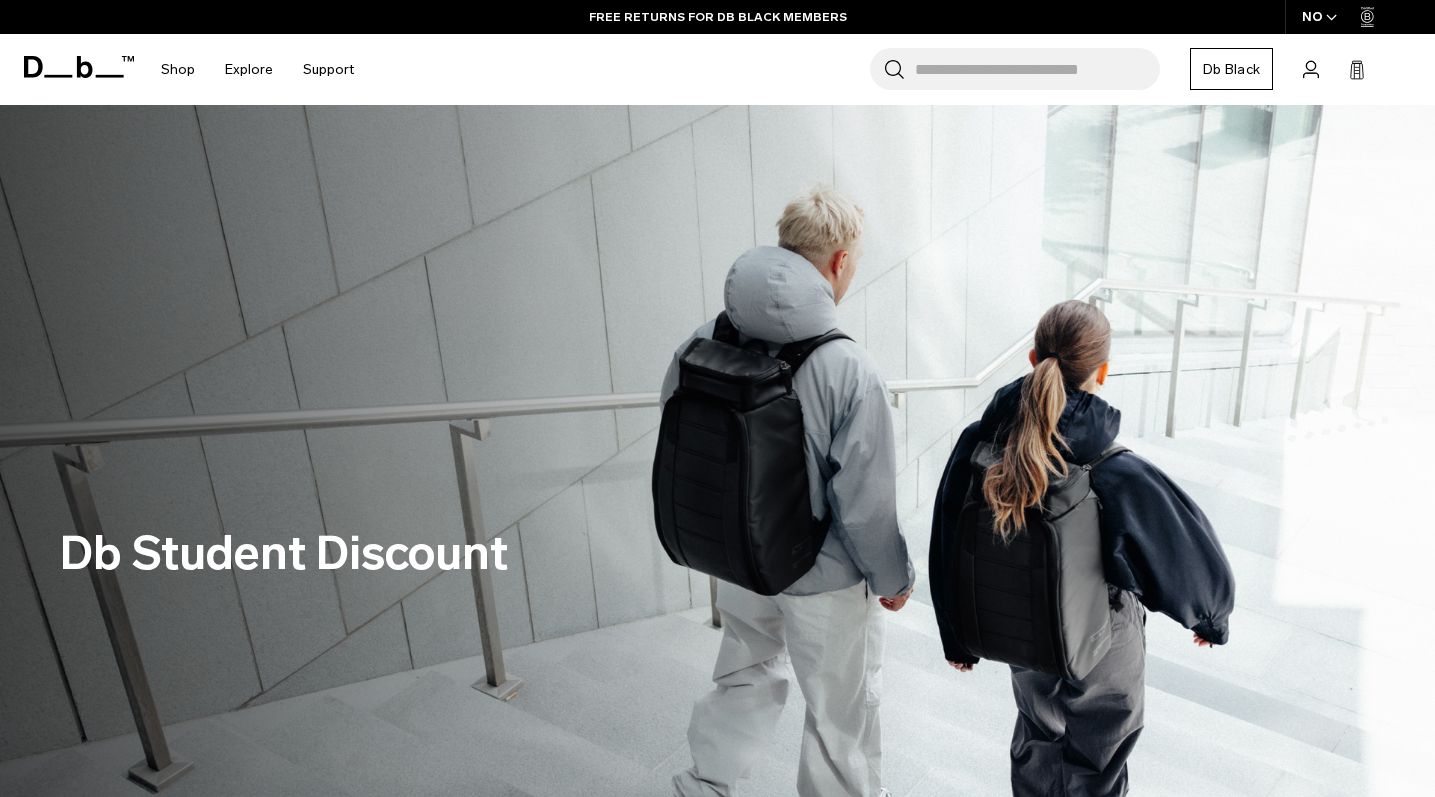 click on "Db Black" at bounding box center [1231, 69] 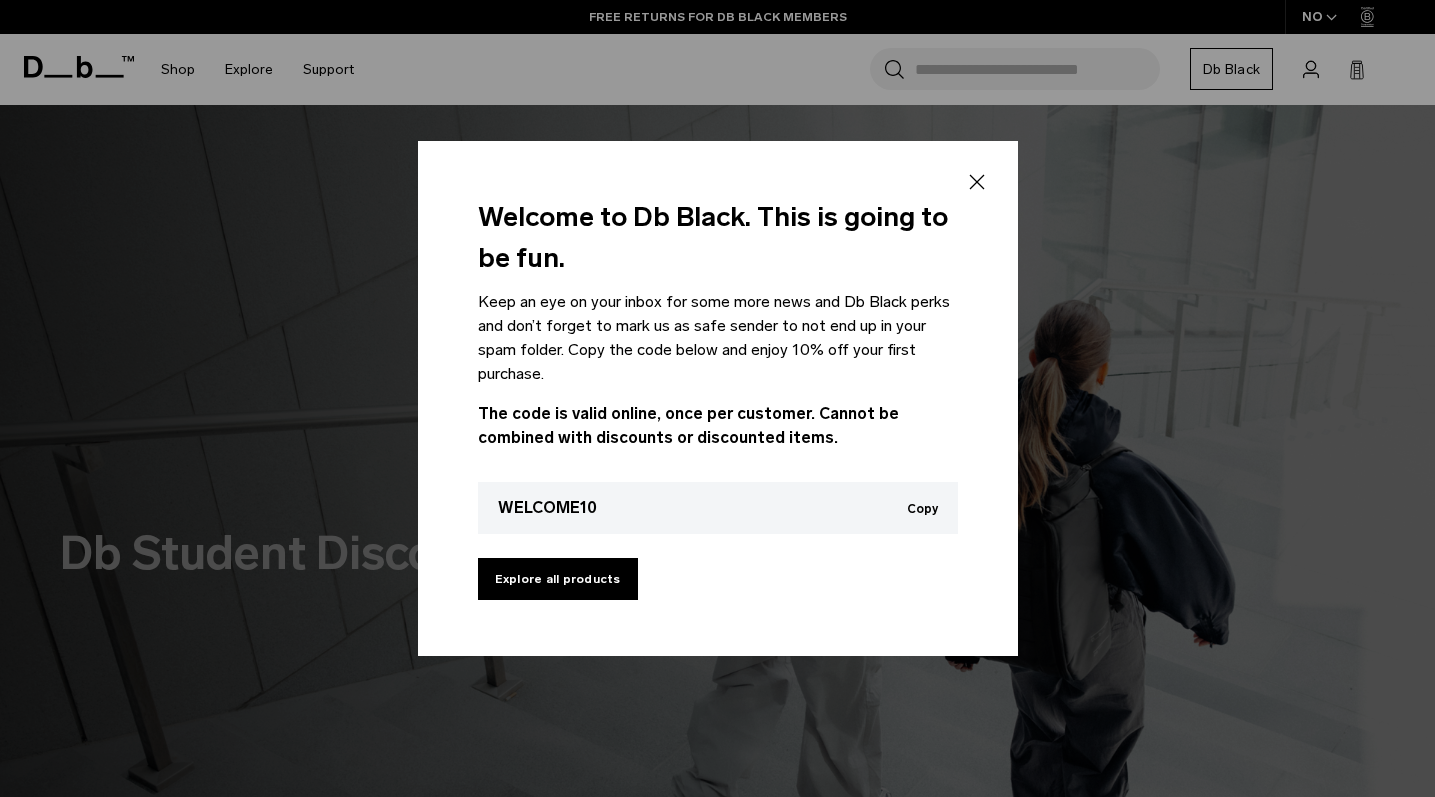 click 